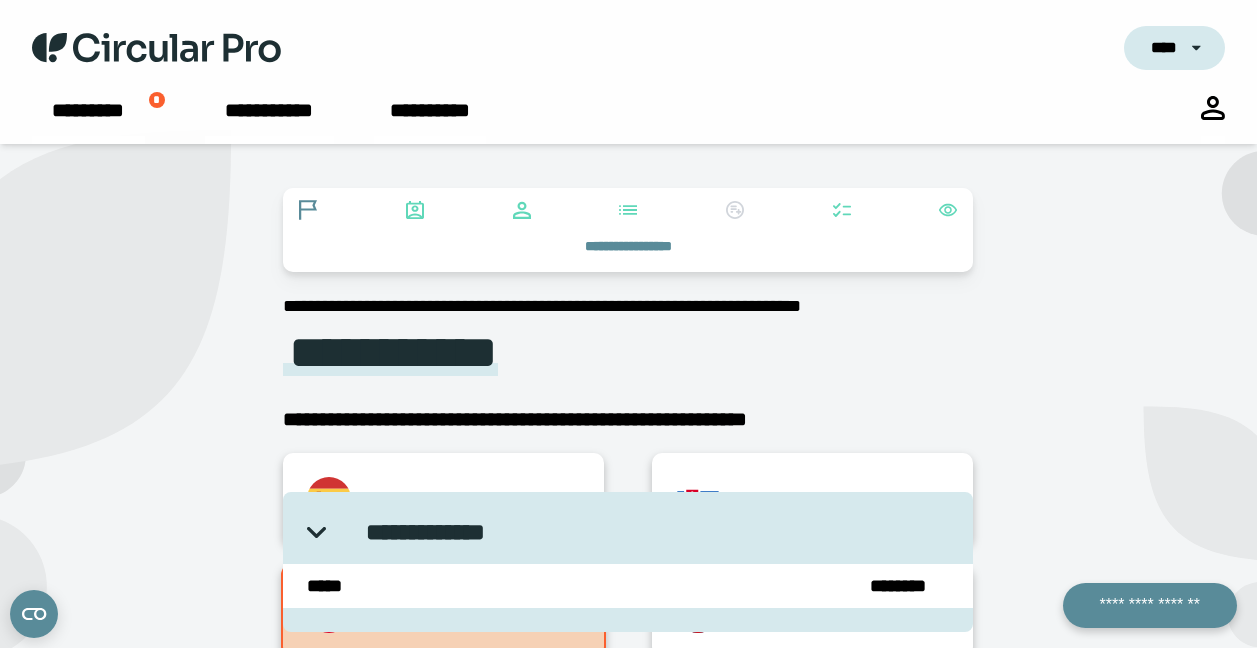 scroll, scrollTop: 300, scrollLeft: 0, axis: vertical 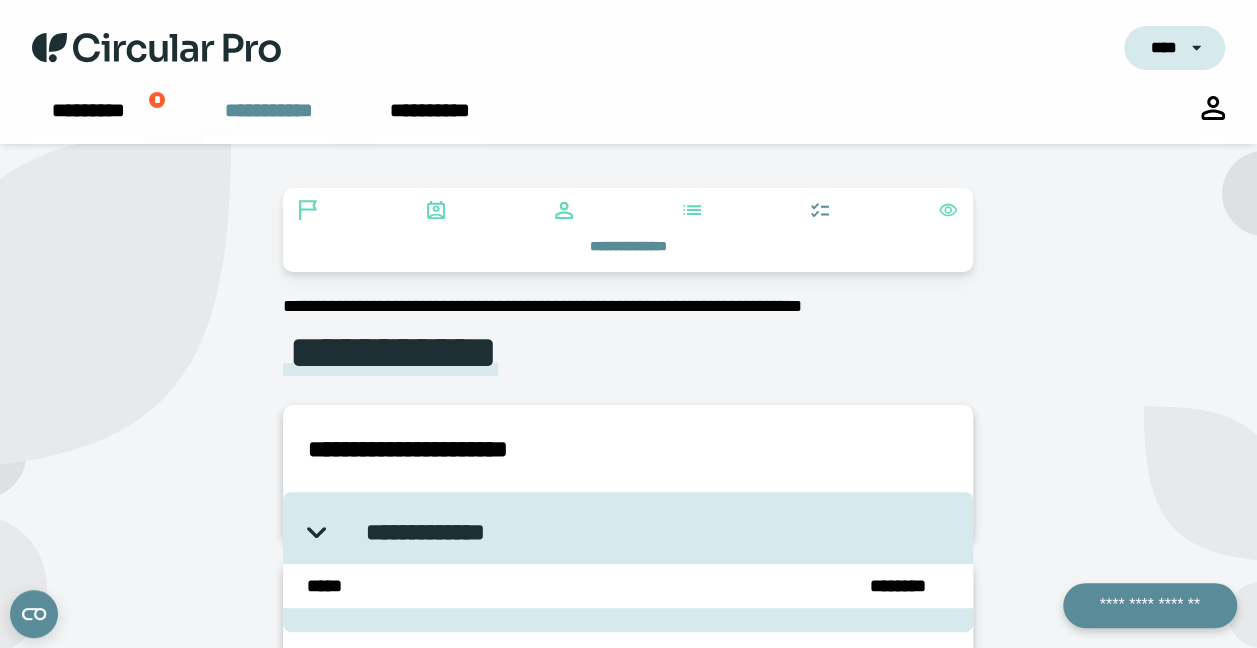 click on "**********" at bounding box center [269, 120] 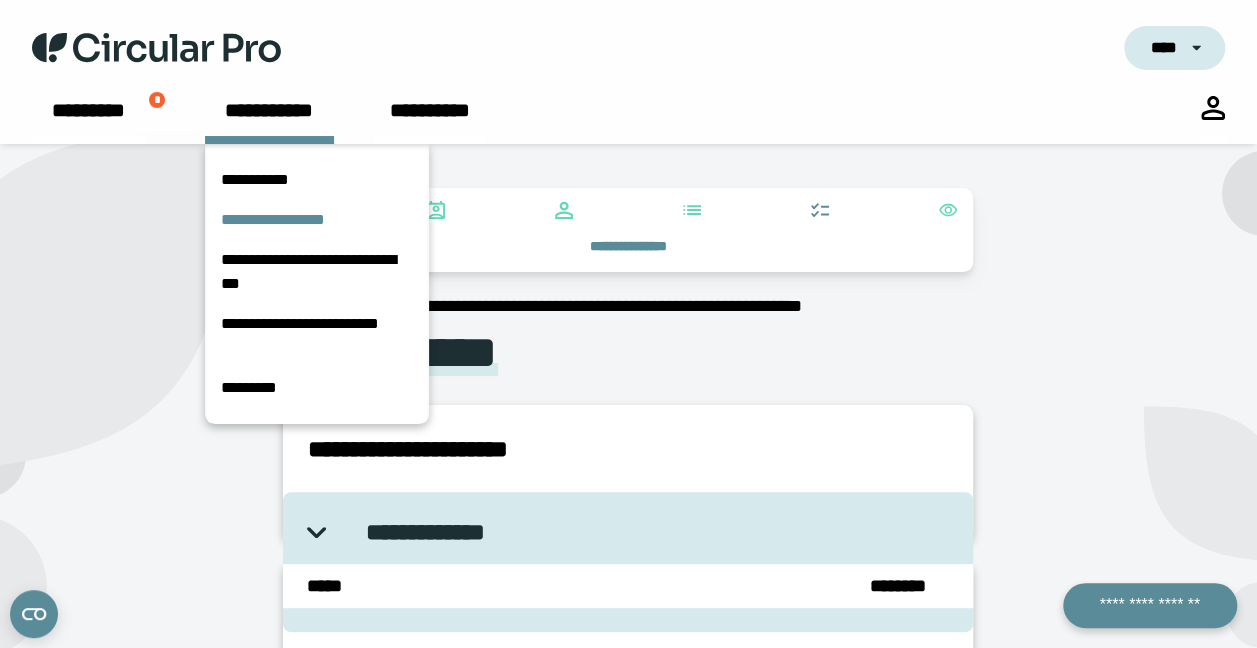 click on "**********" at bounding box center (317, 220) 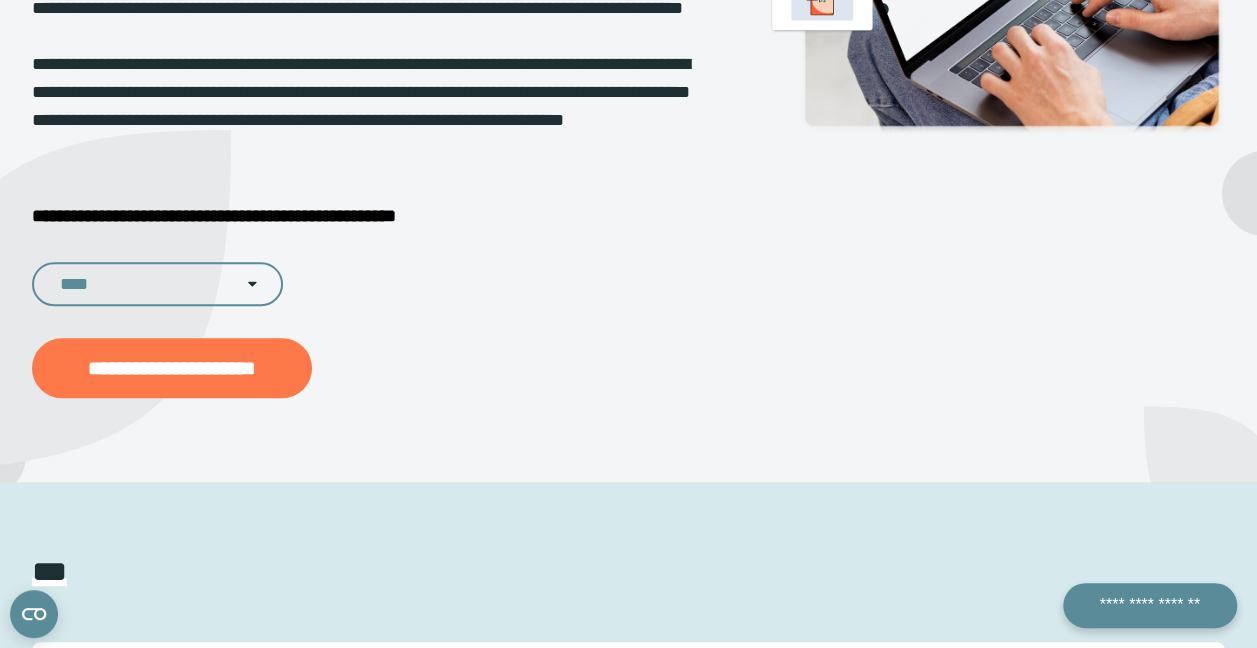 click on "**********" at bounding box center (172, 368) 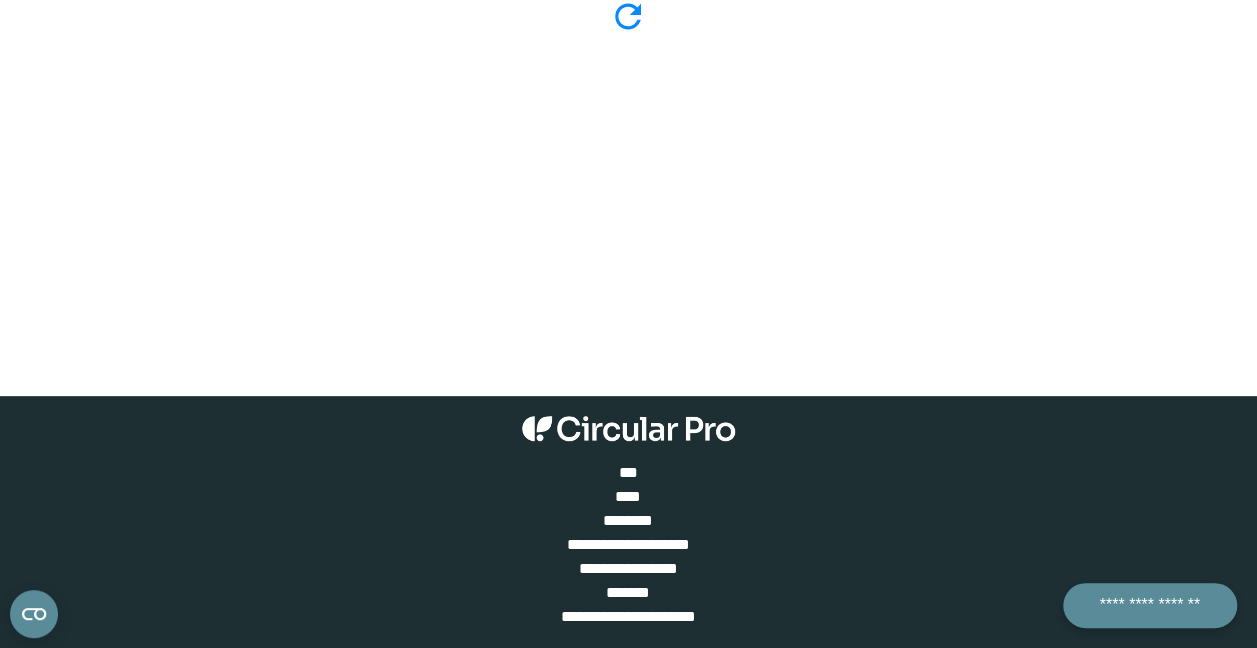 scroll, scrollTop: 0, scrollLeft: 0, axis: both 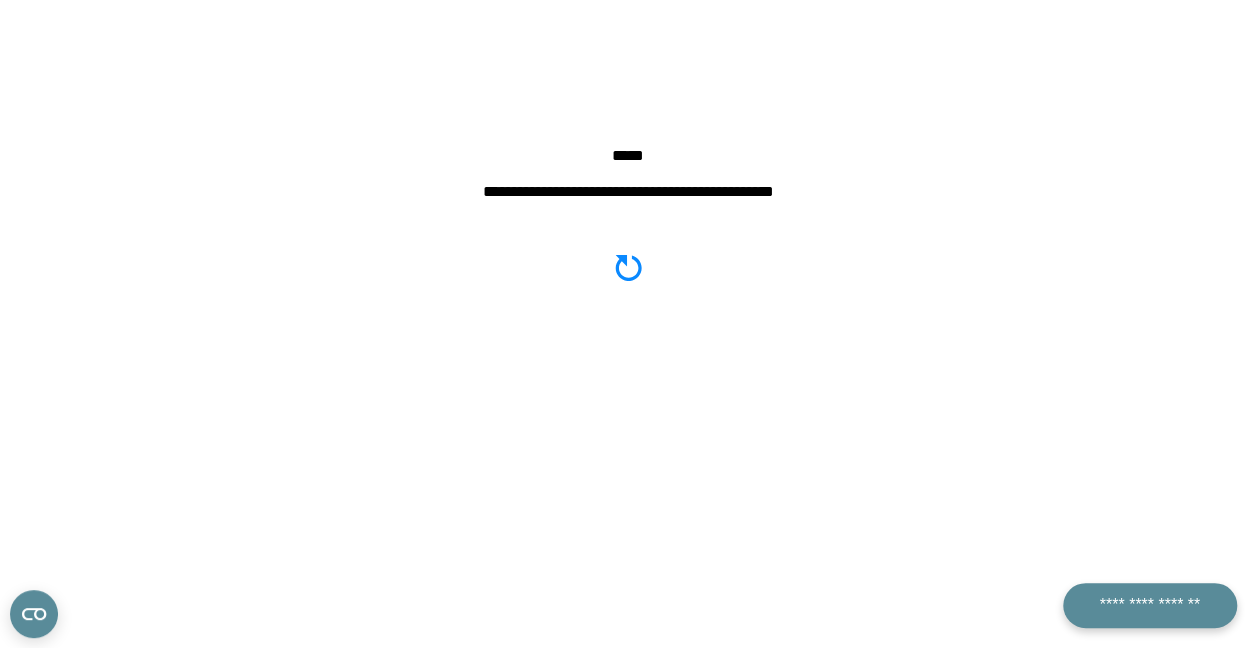 click 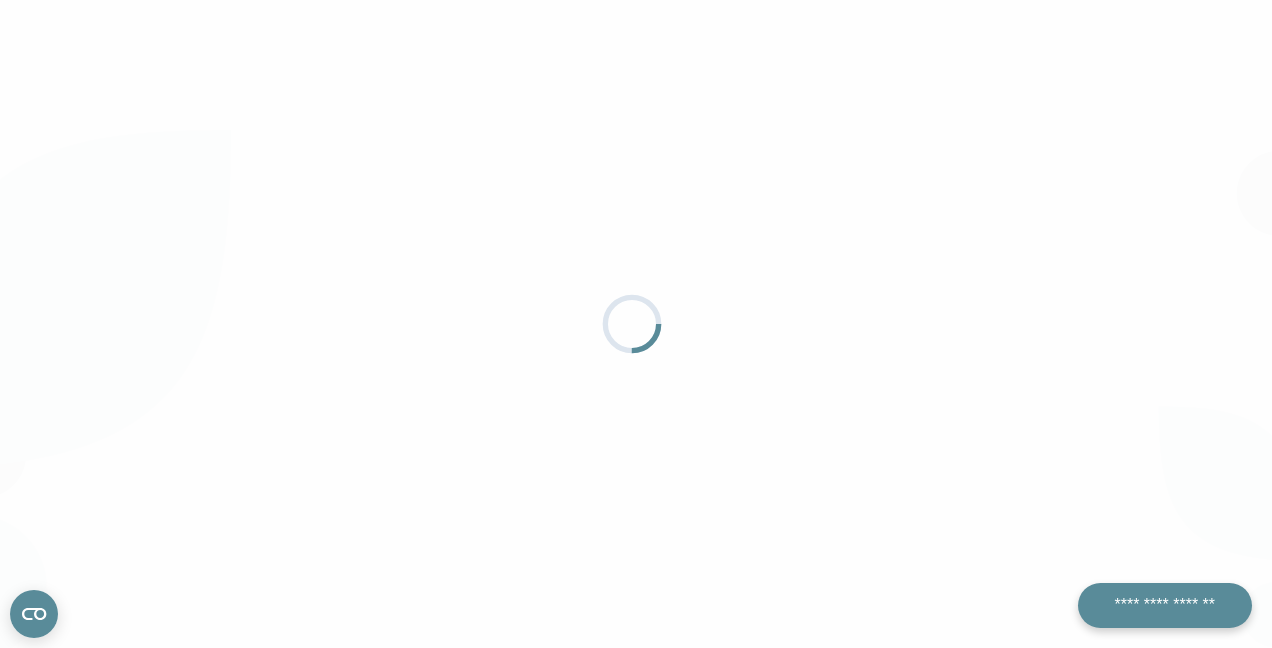 scroll, scrollTop: 0, scrollLeft: 0, axis: both 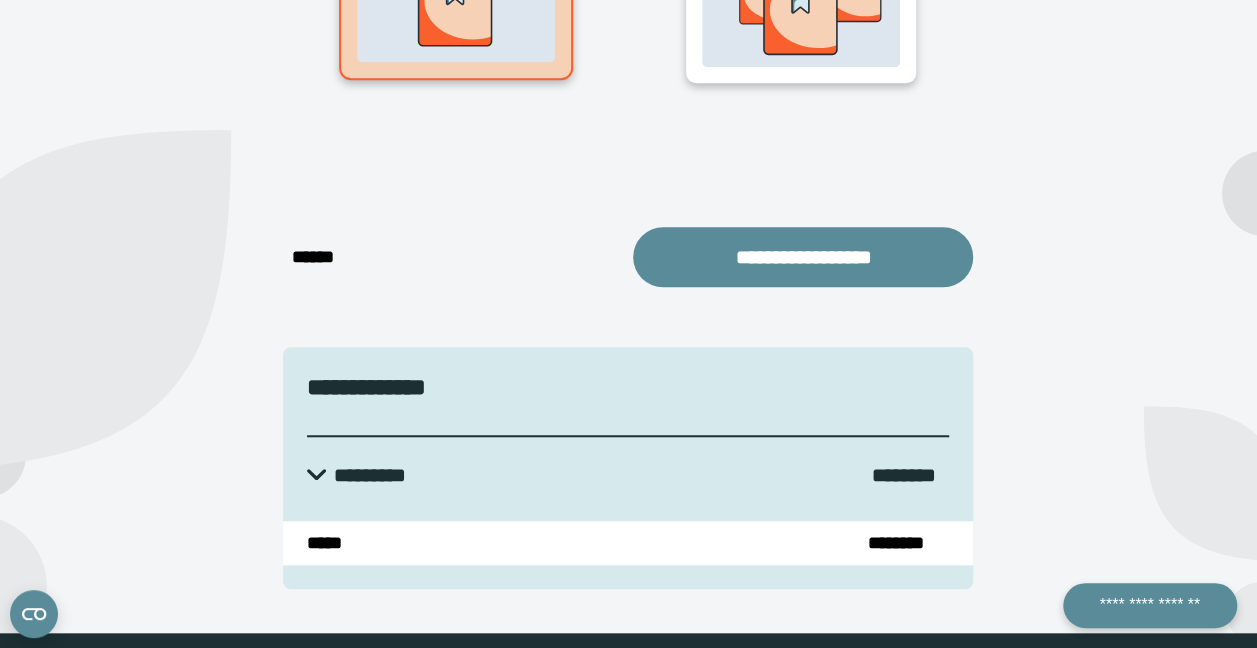 click on "****" at bounding box center [320, 257] 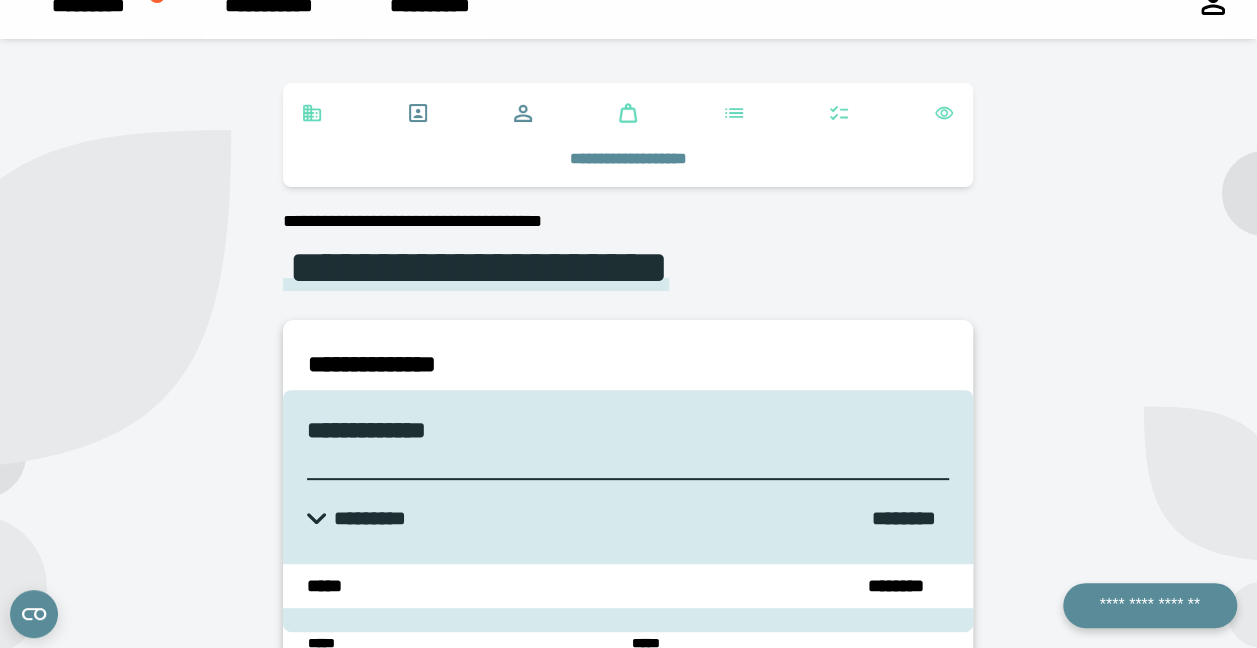 scroll, scrollTop: 0, scrollLeft: 0, axis: both 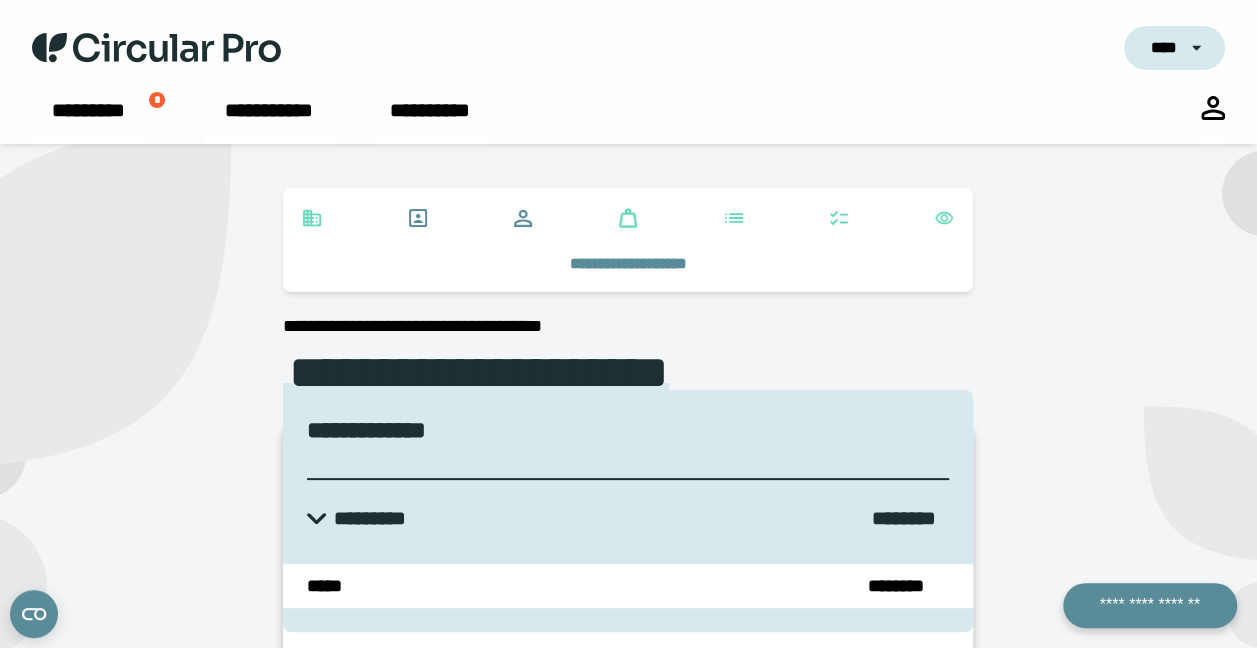 click 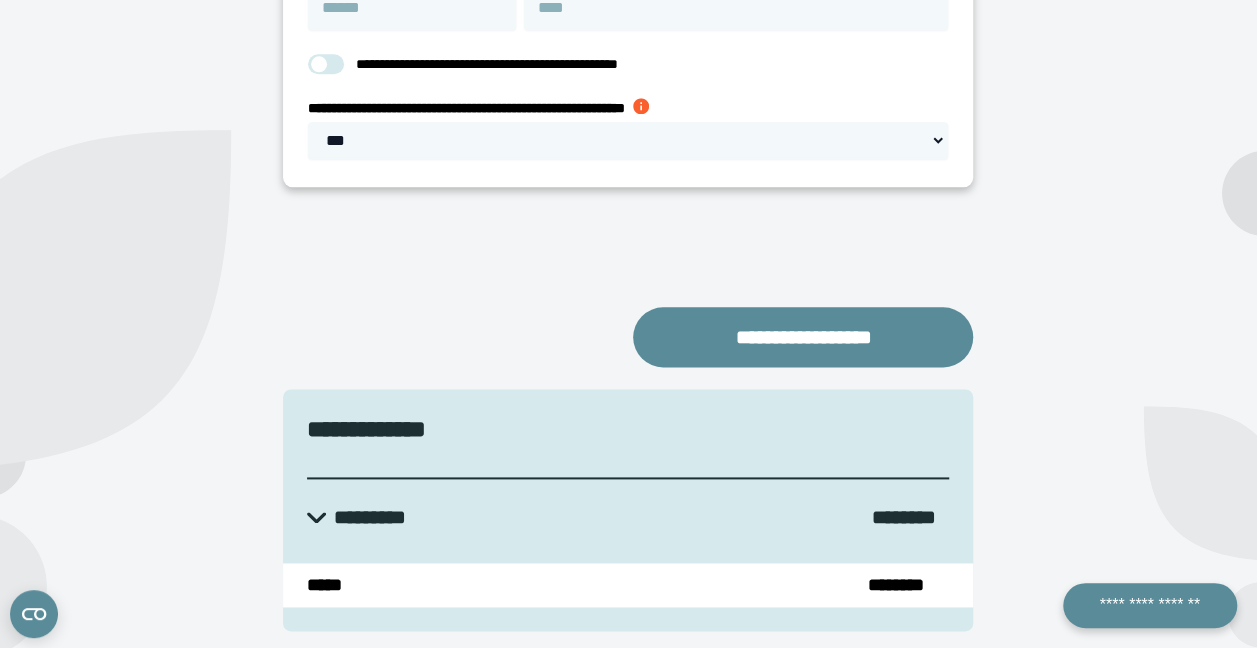 scroll, scrollTop: 1200, scrollLeft: 0, axis: vertical 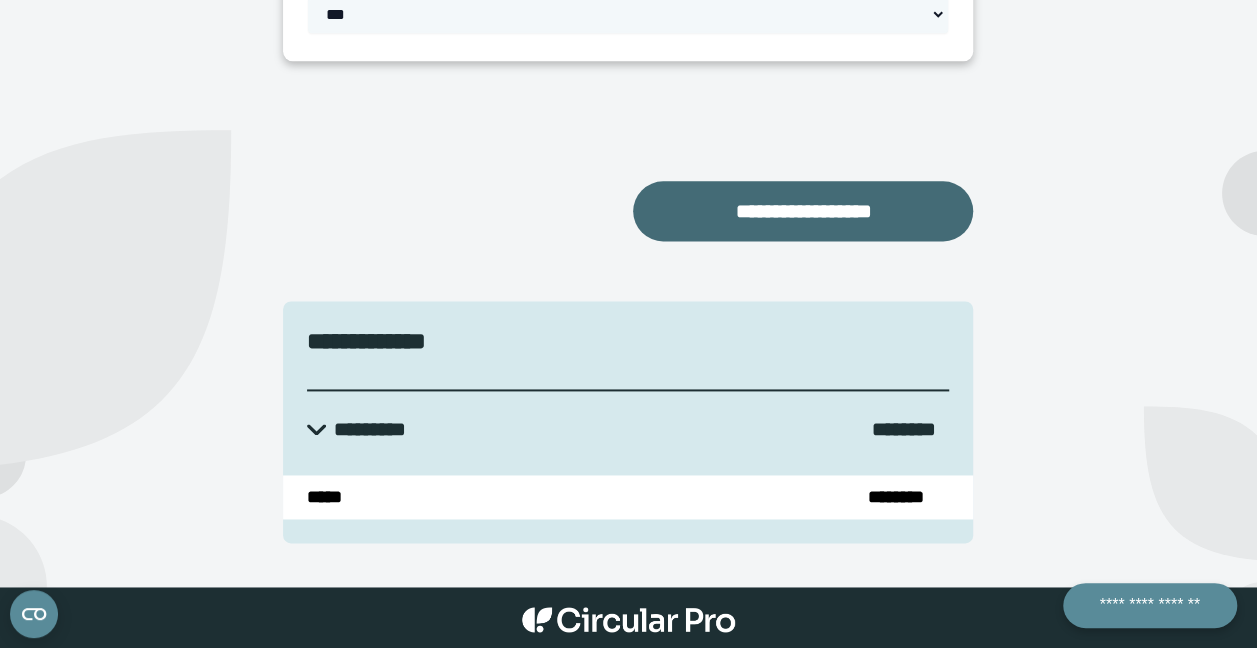 click on "**********" at bounding box center [803, 211] 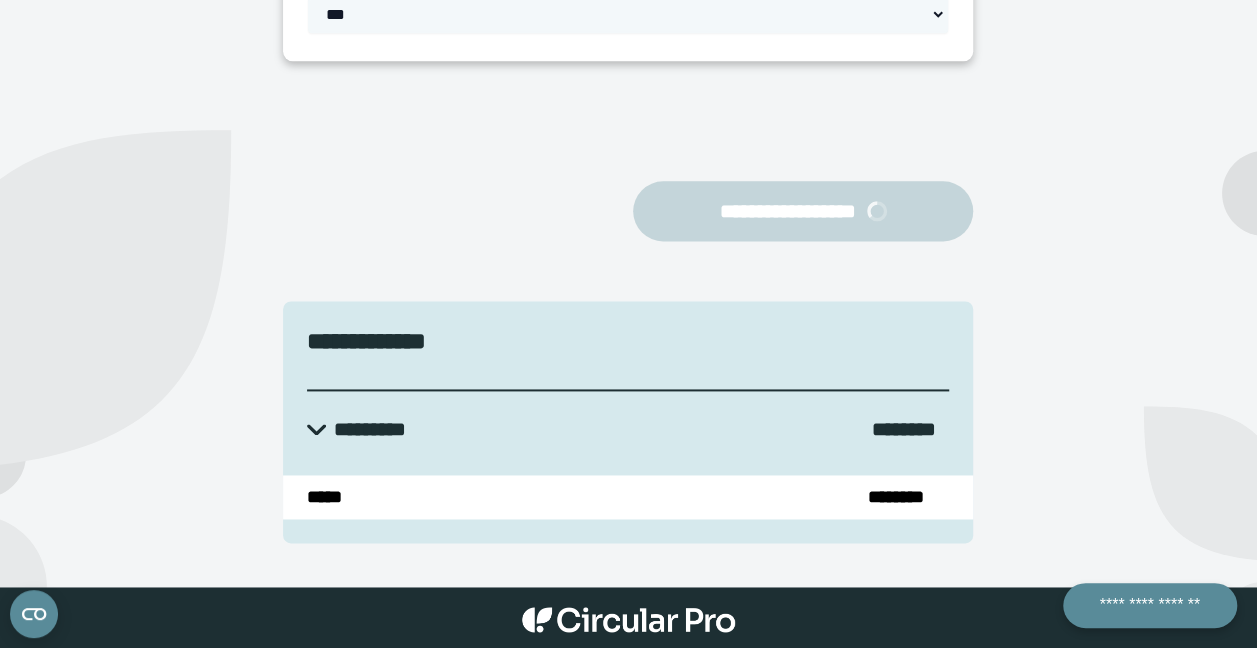 select on "**" 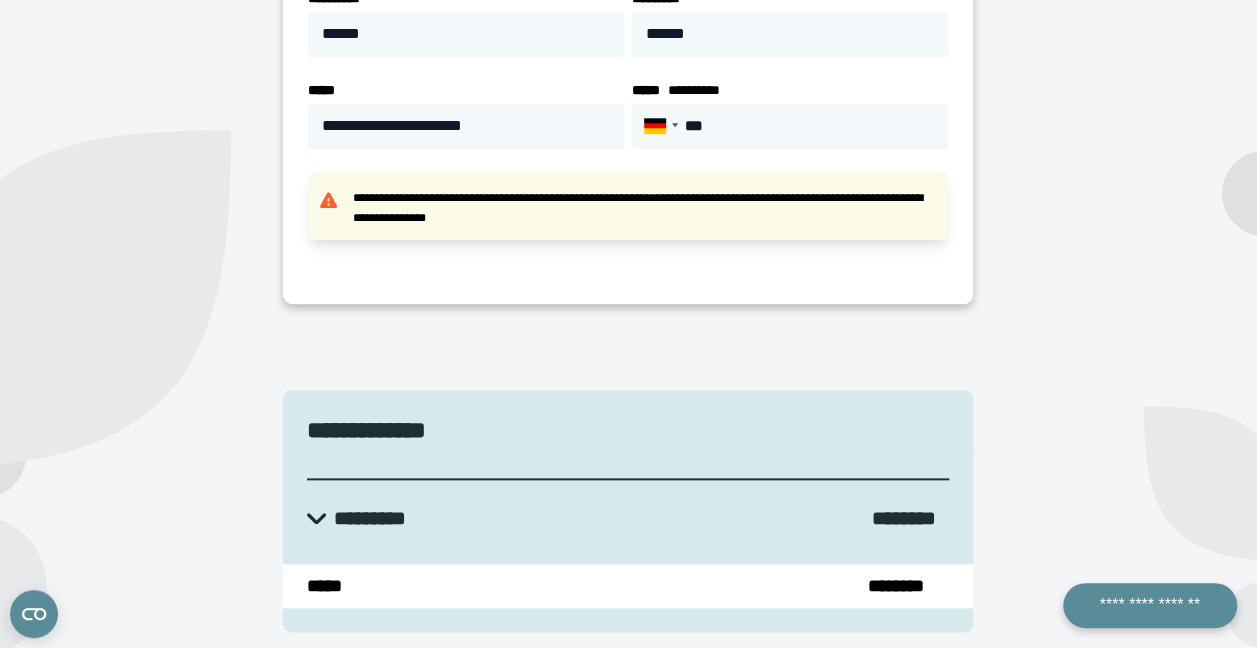 scroll, scrollTop: 1100, scrollLeft: 0, axis: vertical 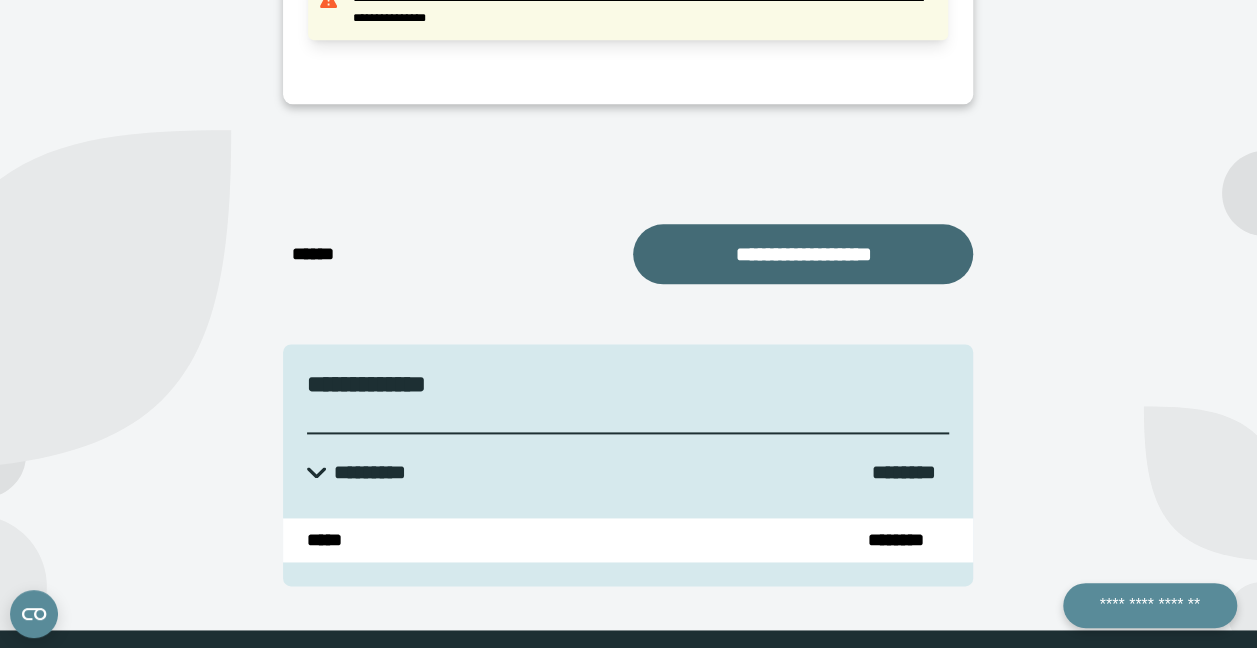 click on "**********" at bounding box center [803, 254] 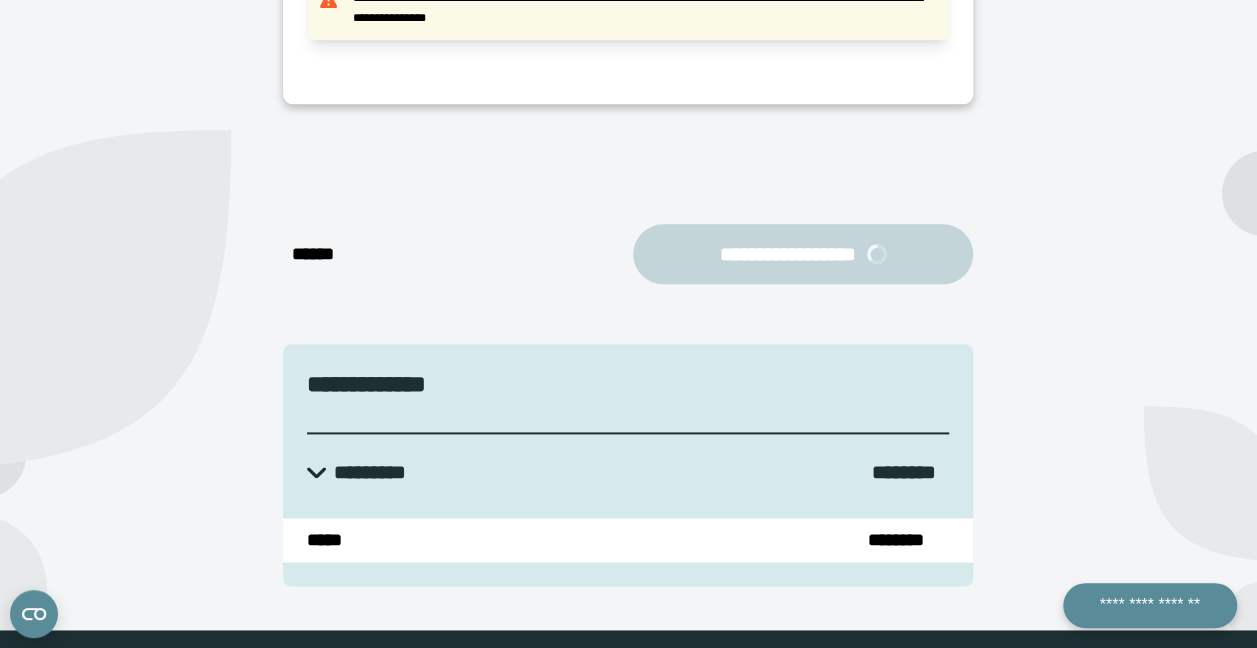 select on "**" 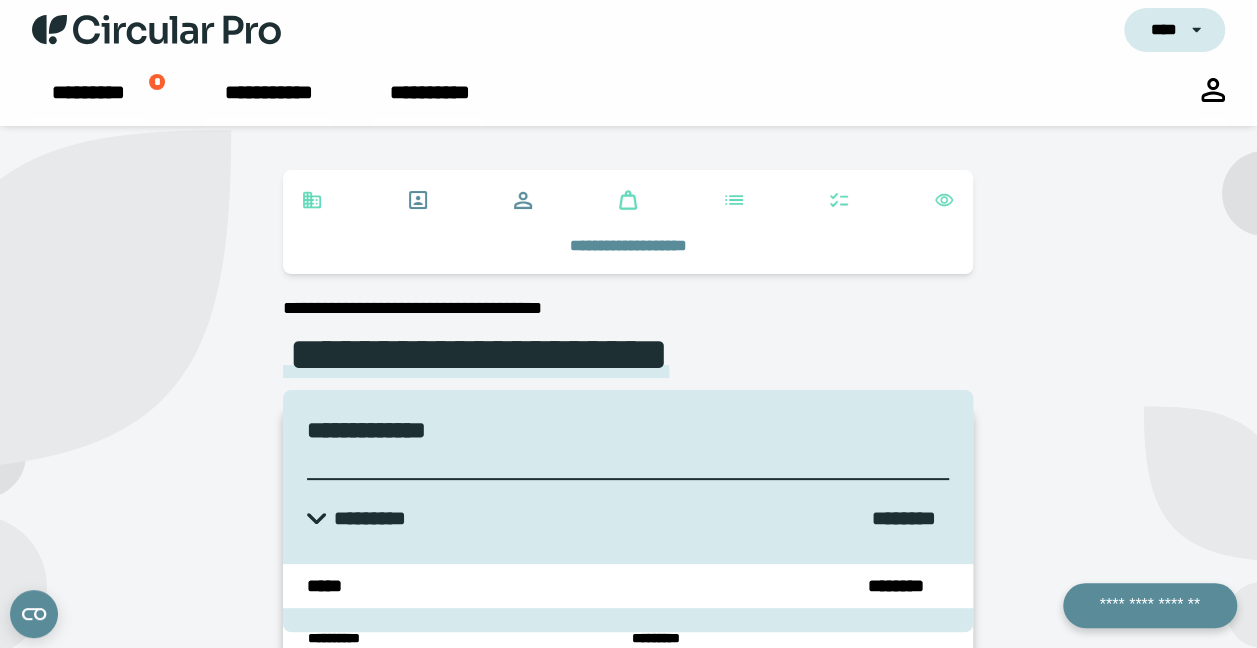 scroll, scrollTop: 0, scrollLeft: 0, axis: both 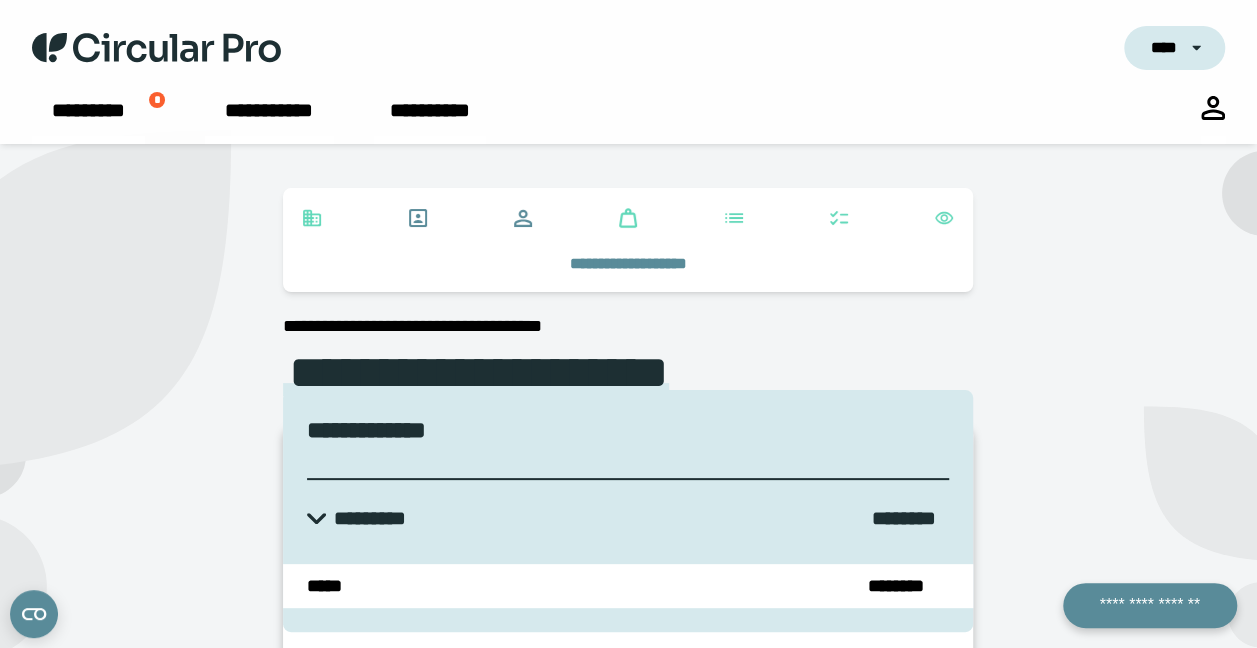 click on "**********" at bounding box center [628, 220] 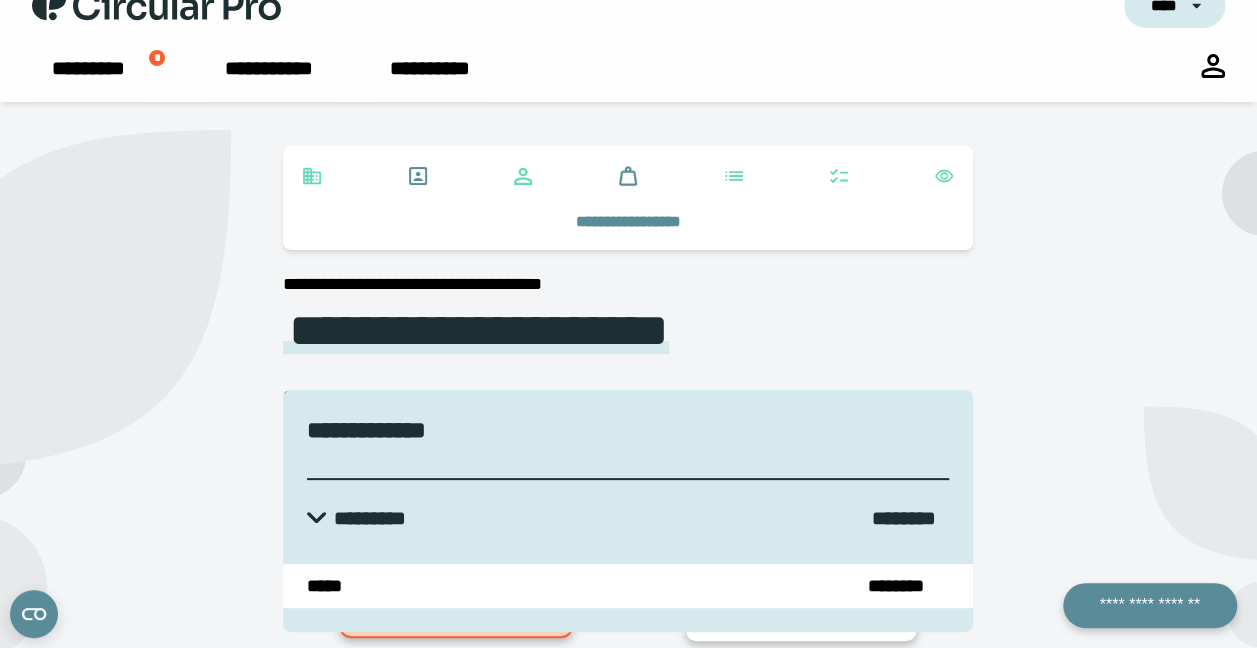 scroll, scrollTop: 0, scrollLeft: 0, axis: both 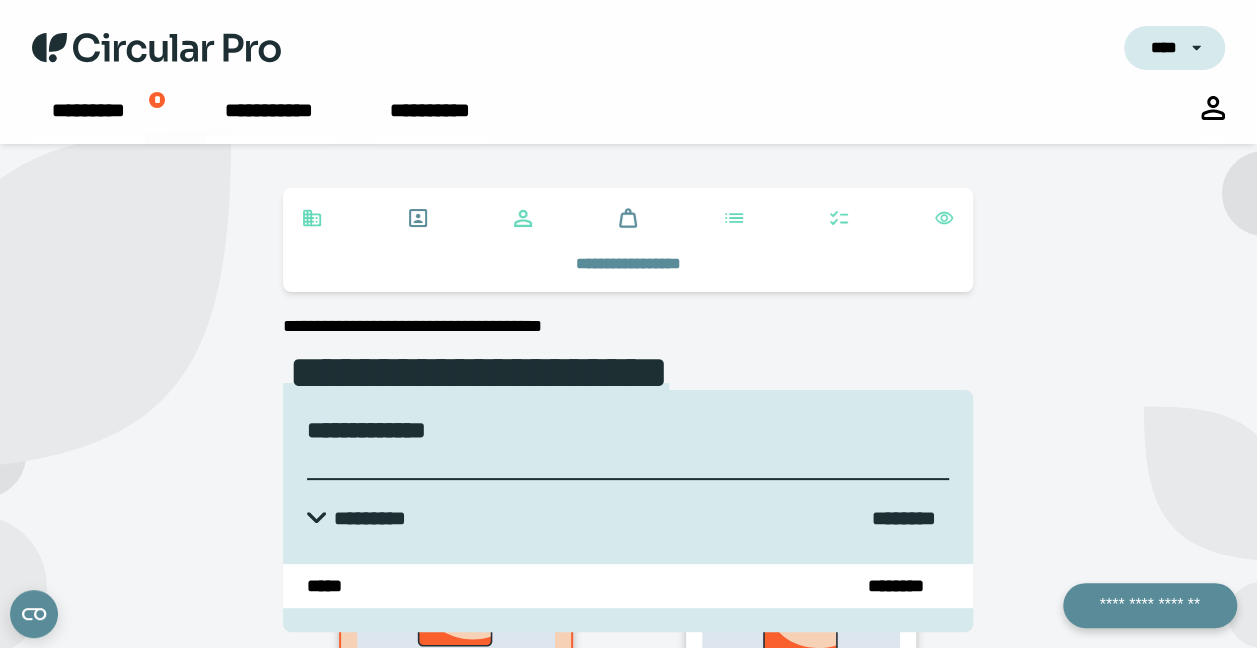 click 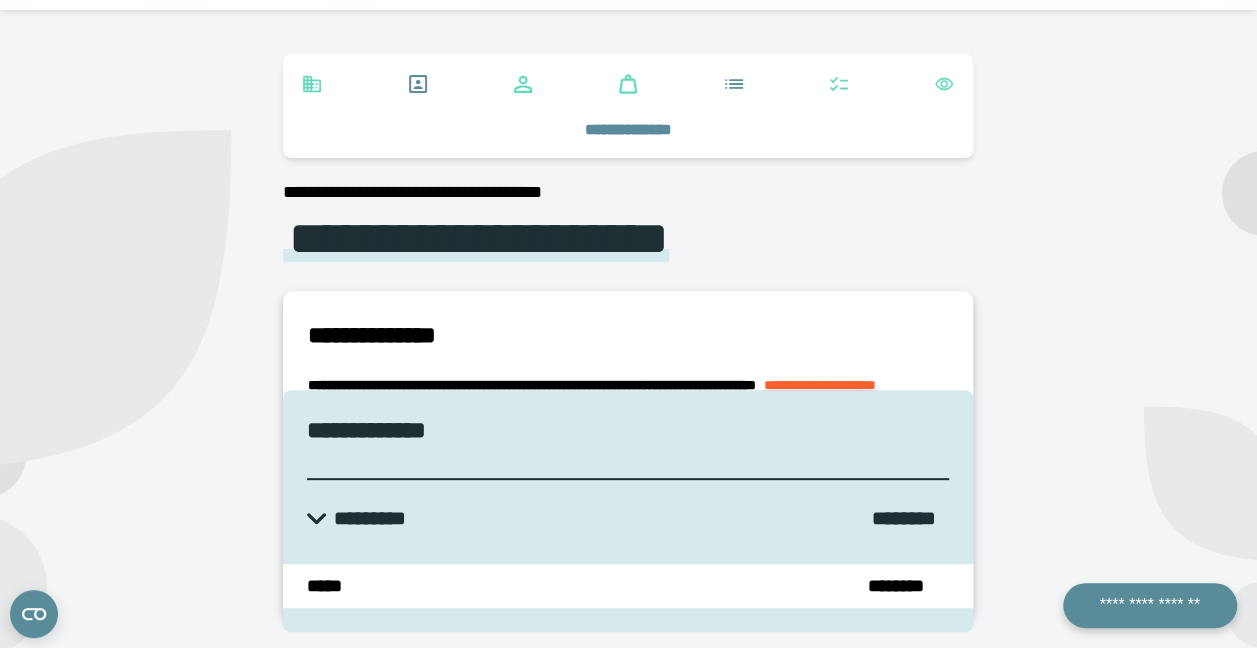 scroll, scrollTop: 300, scrollLeft: 0, axis: vertical 